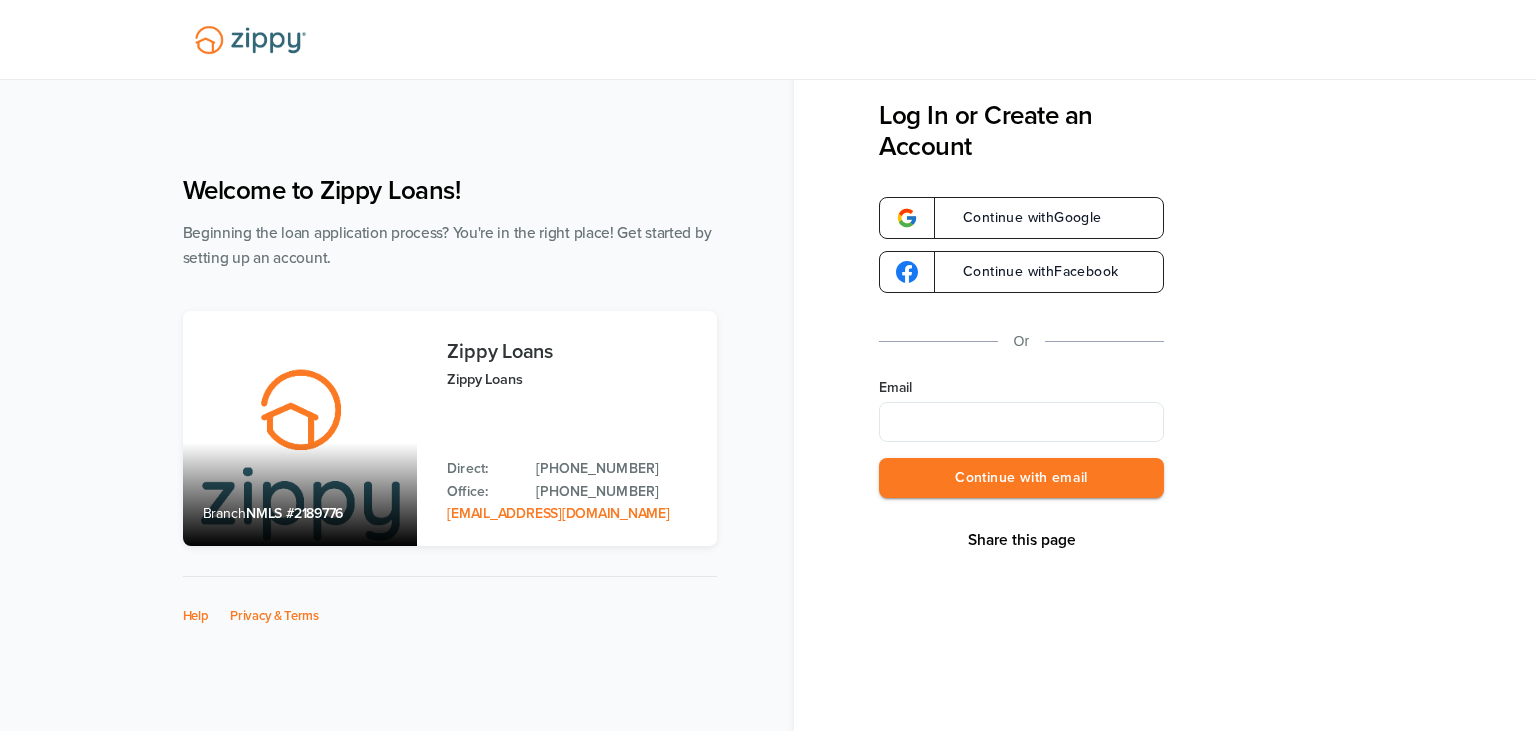 scroll, scrollTop: 0, scrollLeft: 0, axis: both 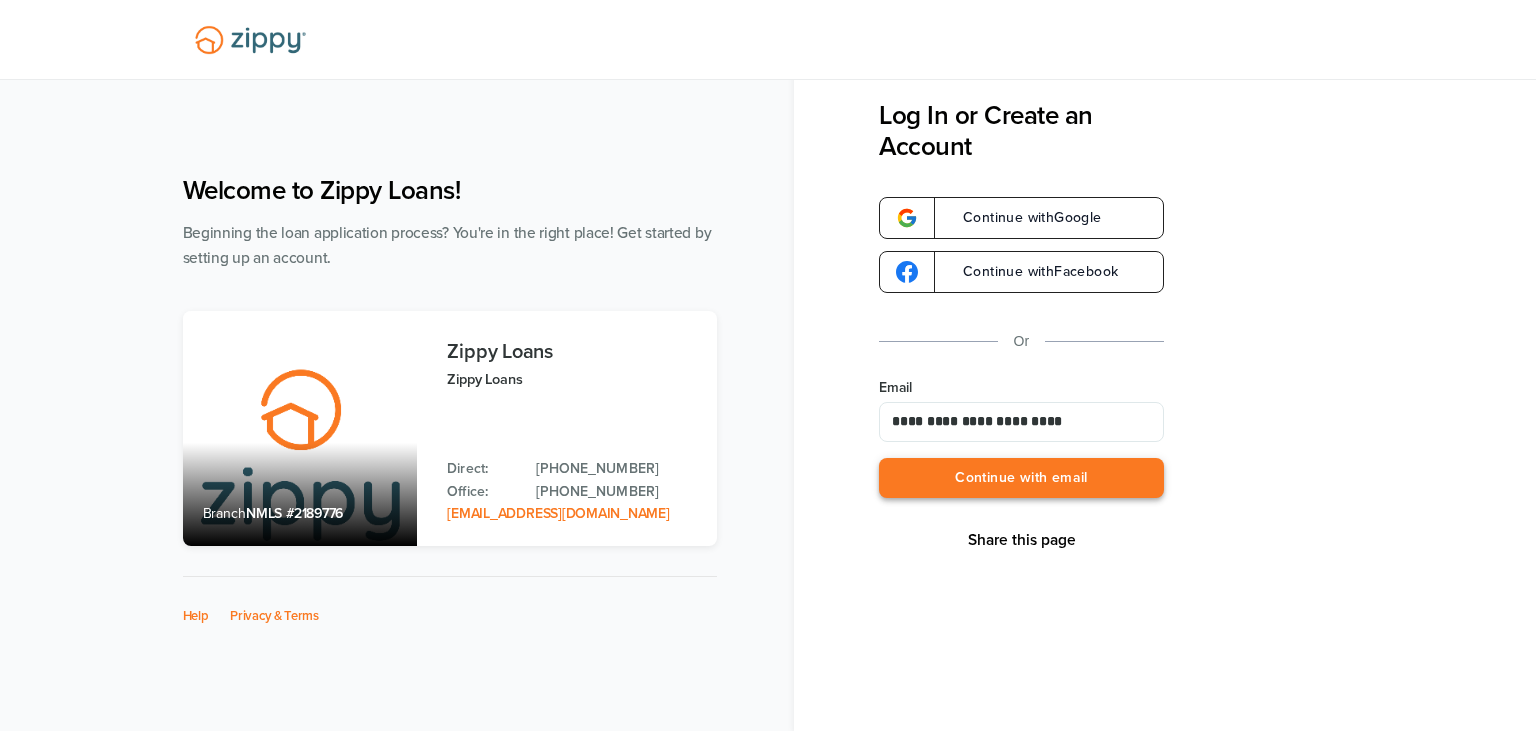 type on "**********" 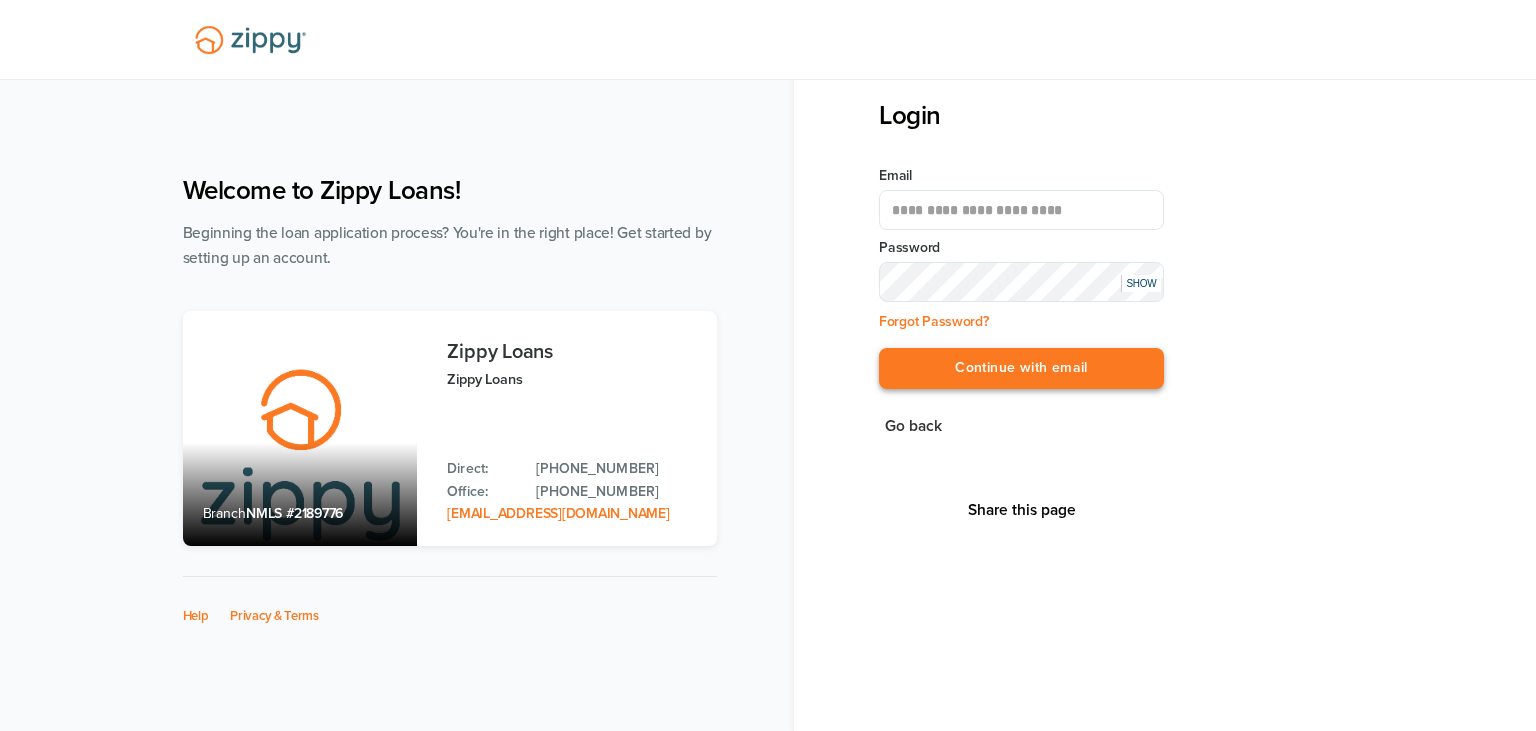click on "Continue with email" at bounding box center [1021, 368] 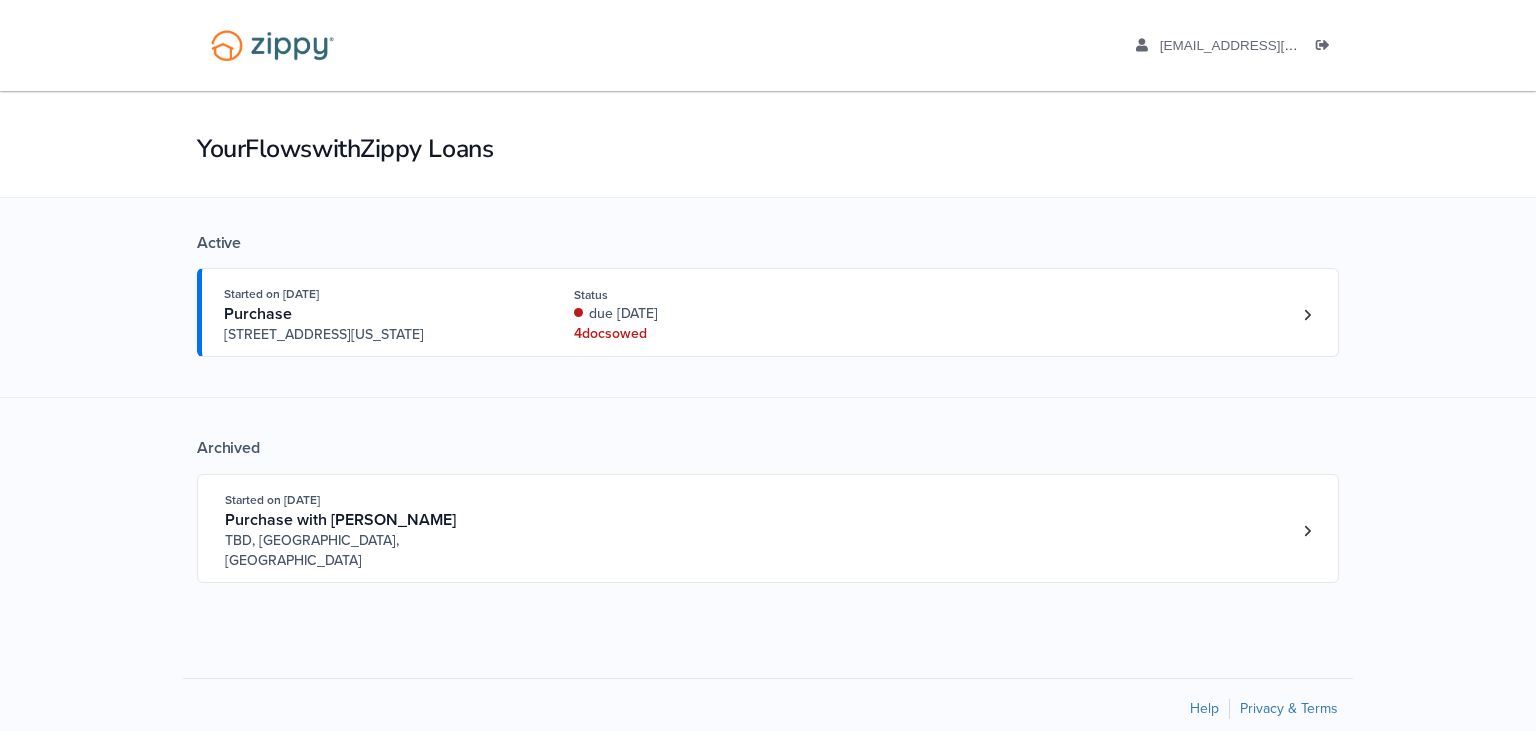 scroll, scrollTop: 0, scrollLeft: 0, axis: both 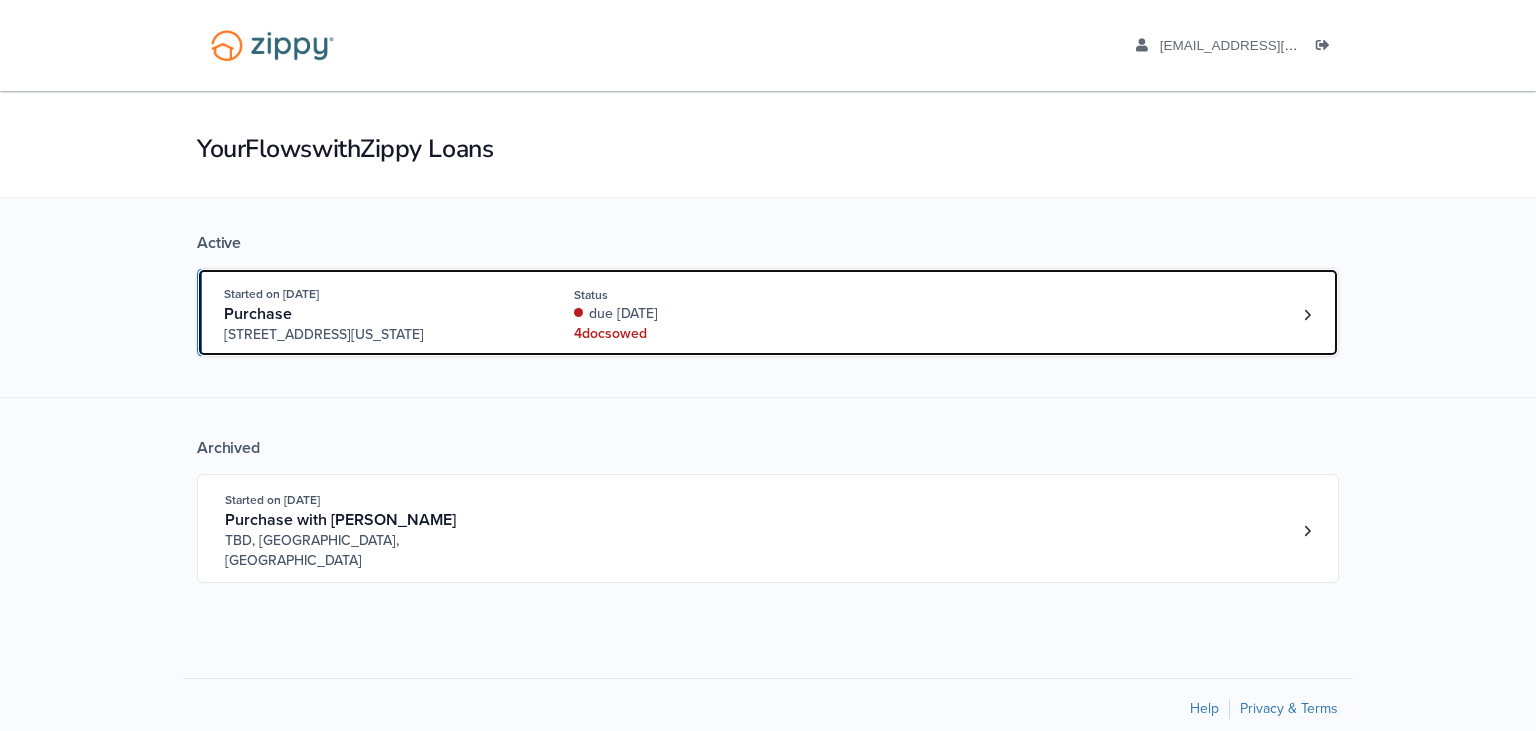 click on "Started on [DATE] Purchase [STREET_ADDRESS][US_STATE] Status due [DATE] 4  doc s  owed" at bounding box center (758, 314) 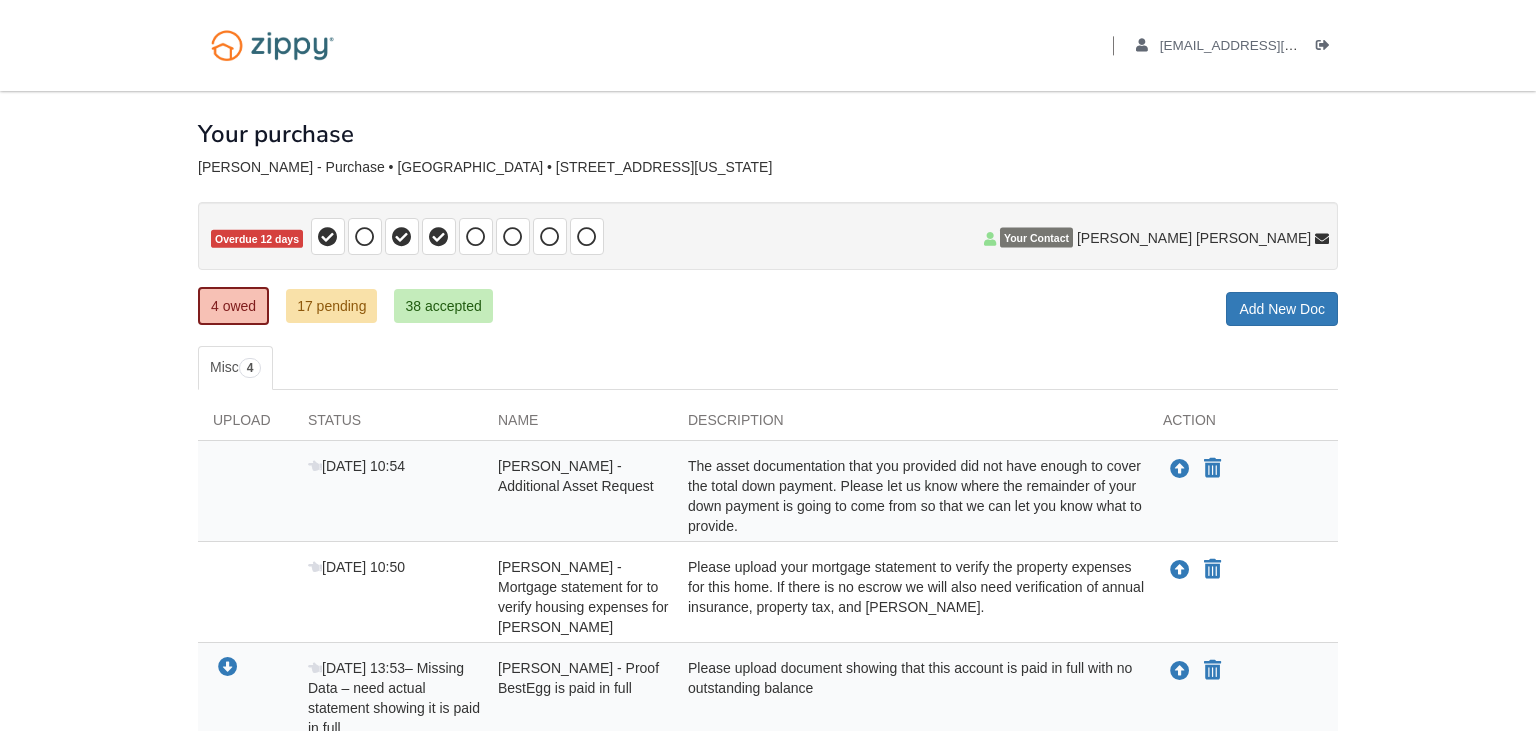 scroll, scrollTop: 0, scrollLeft: 0, axis: both 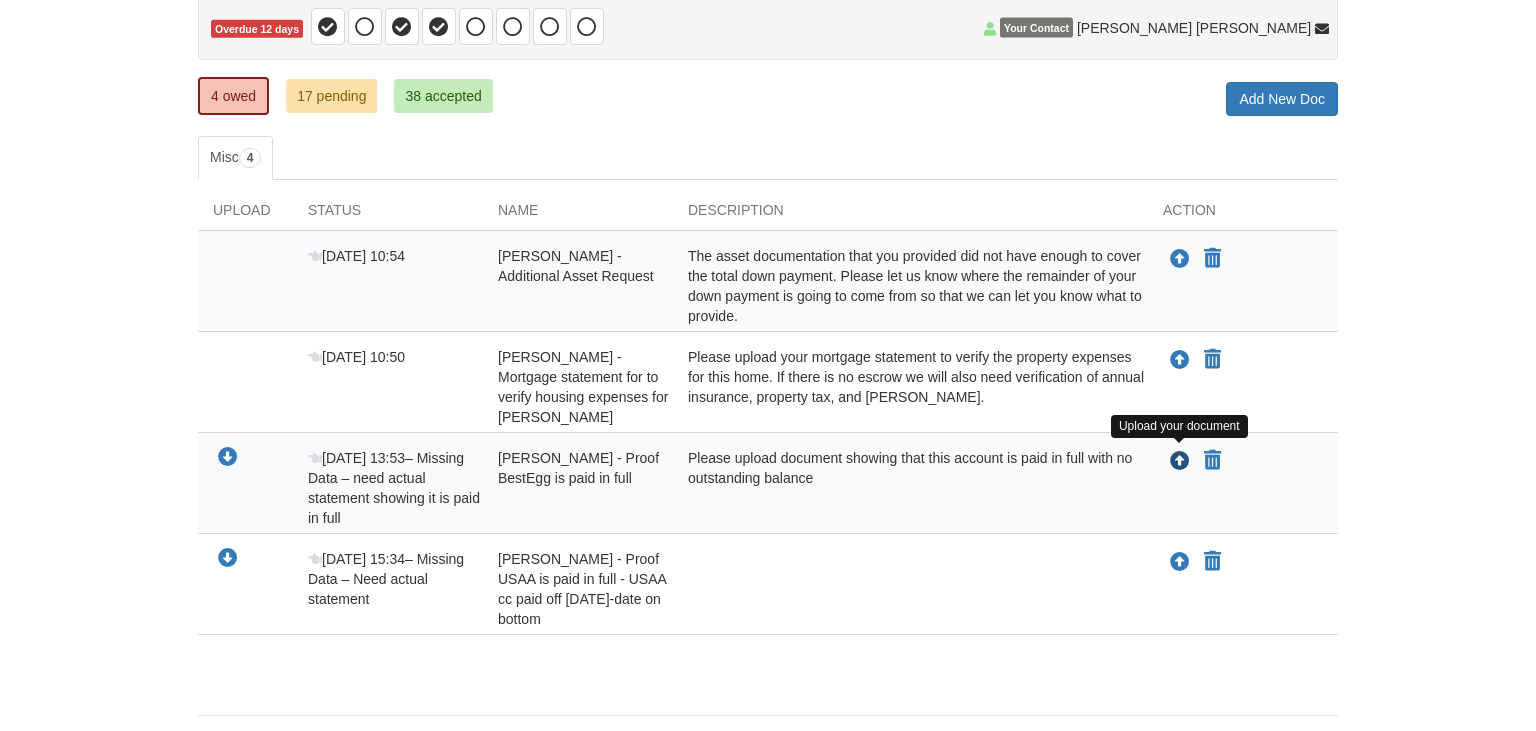 click at bounding box center (1180, 462) 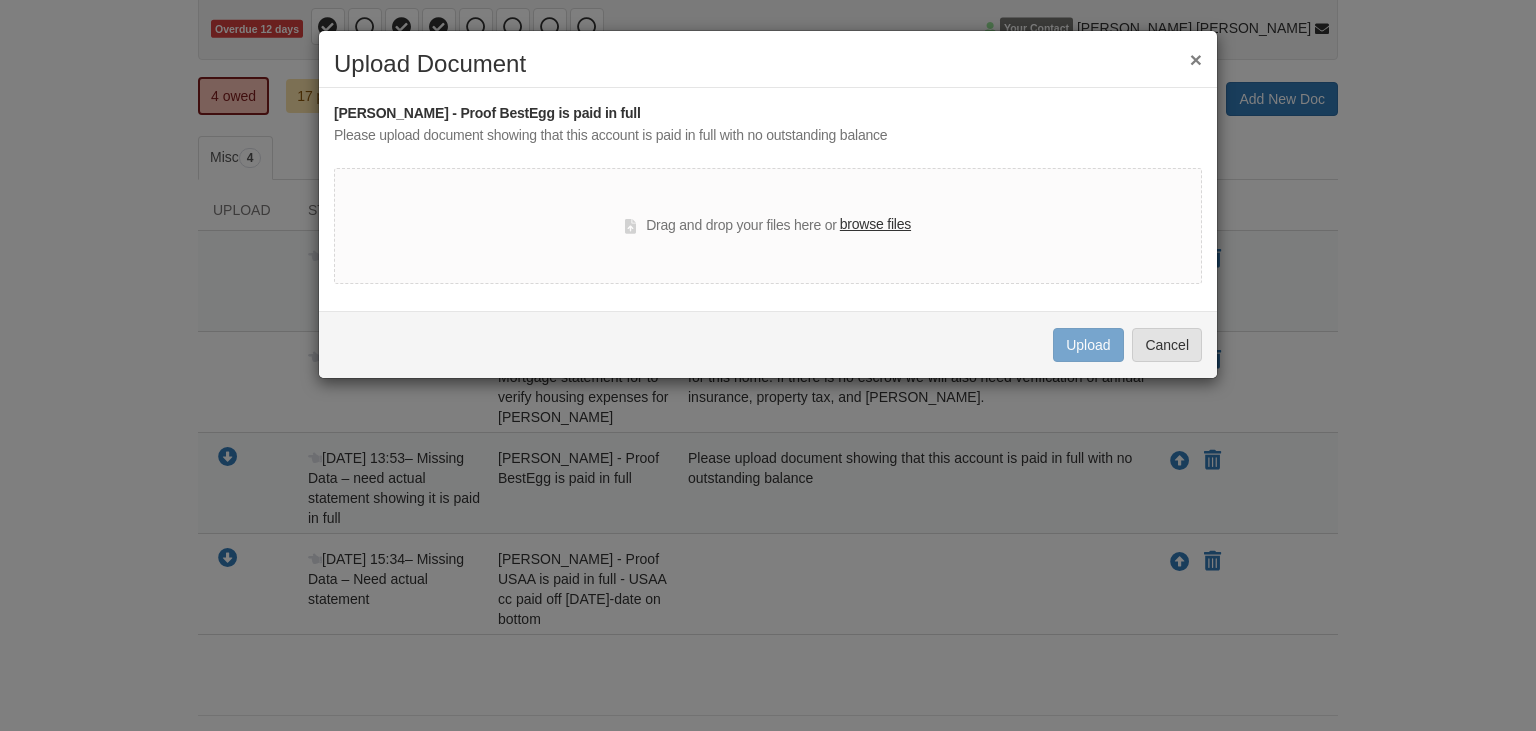 click on "browse files" at bounding box center [875, 225] 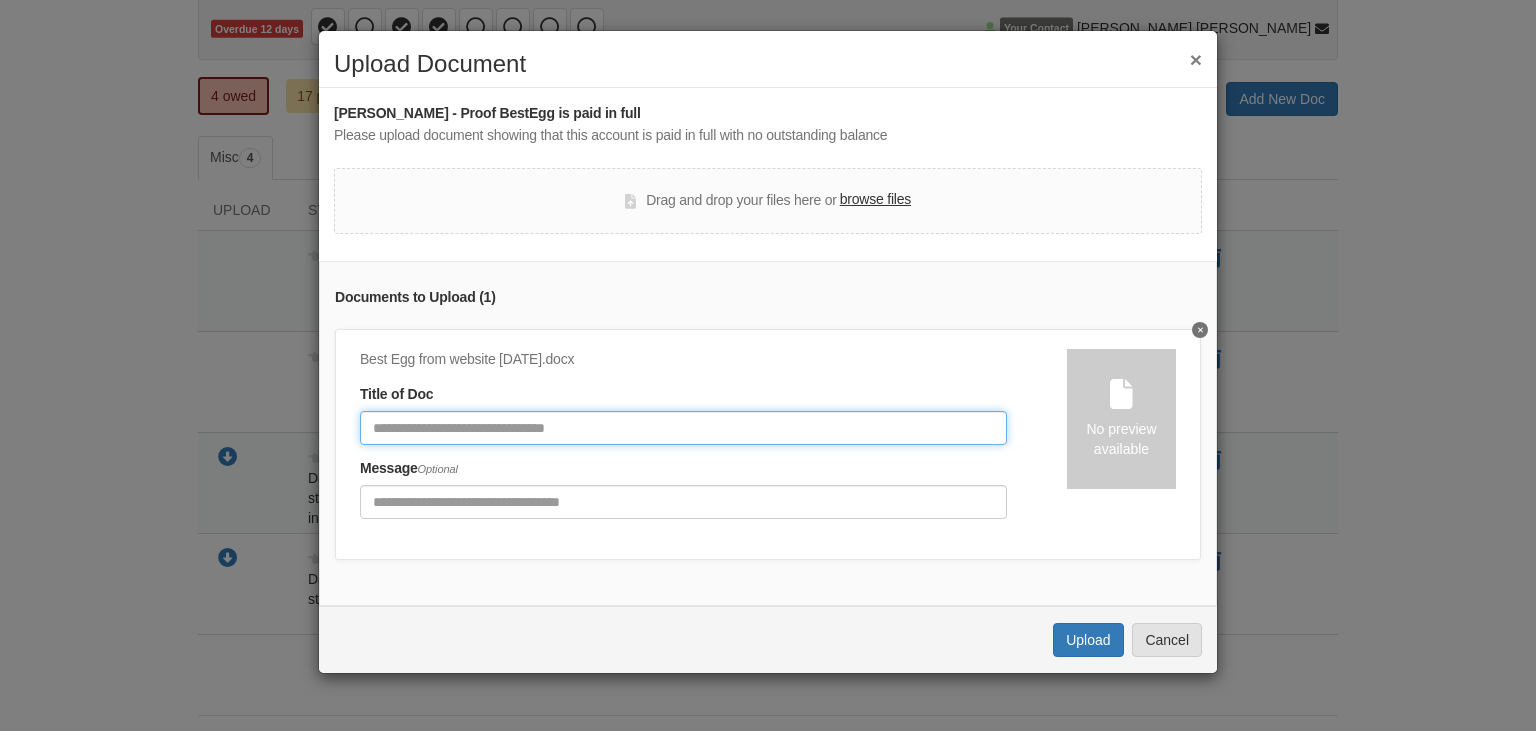 click 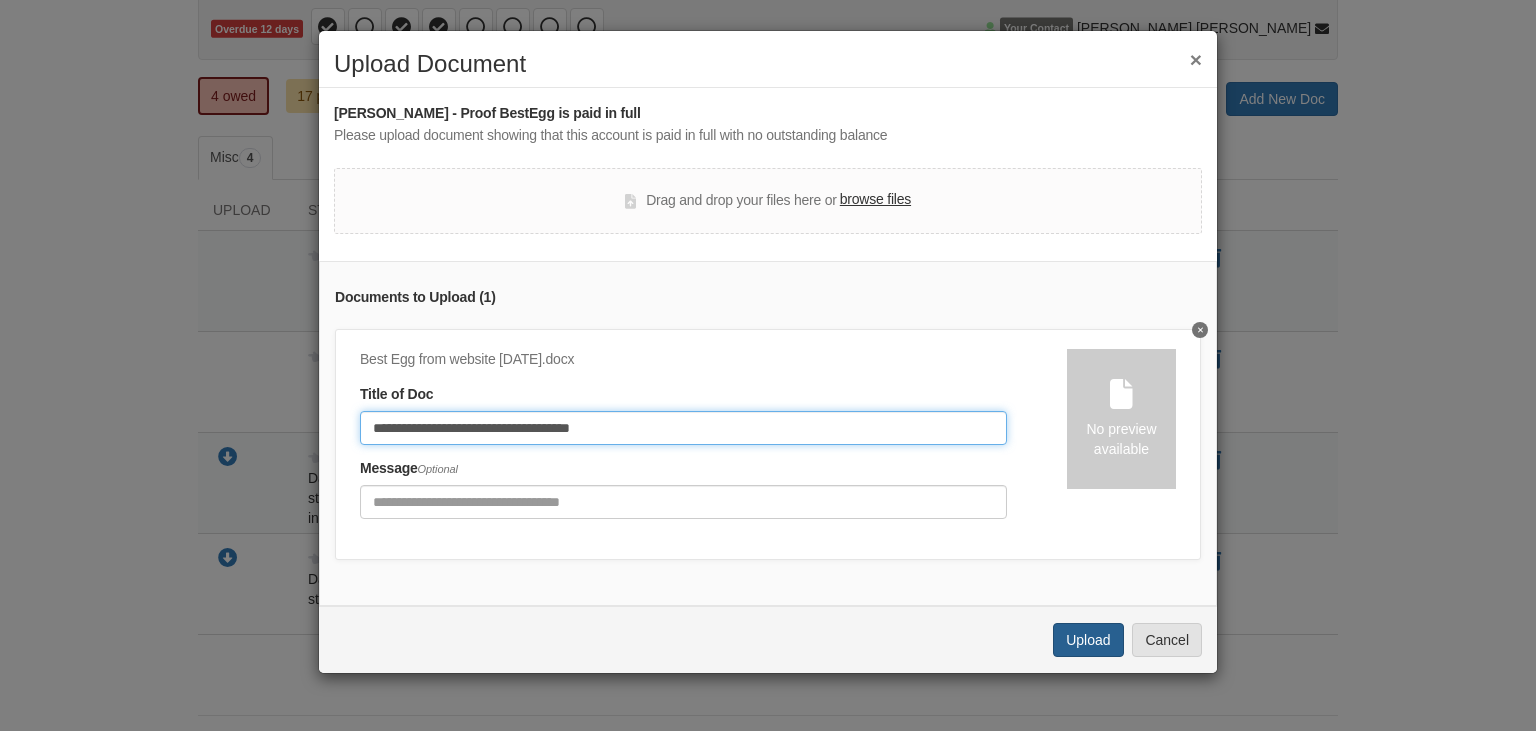 type on "**********" 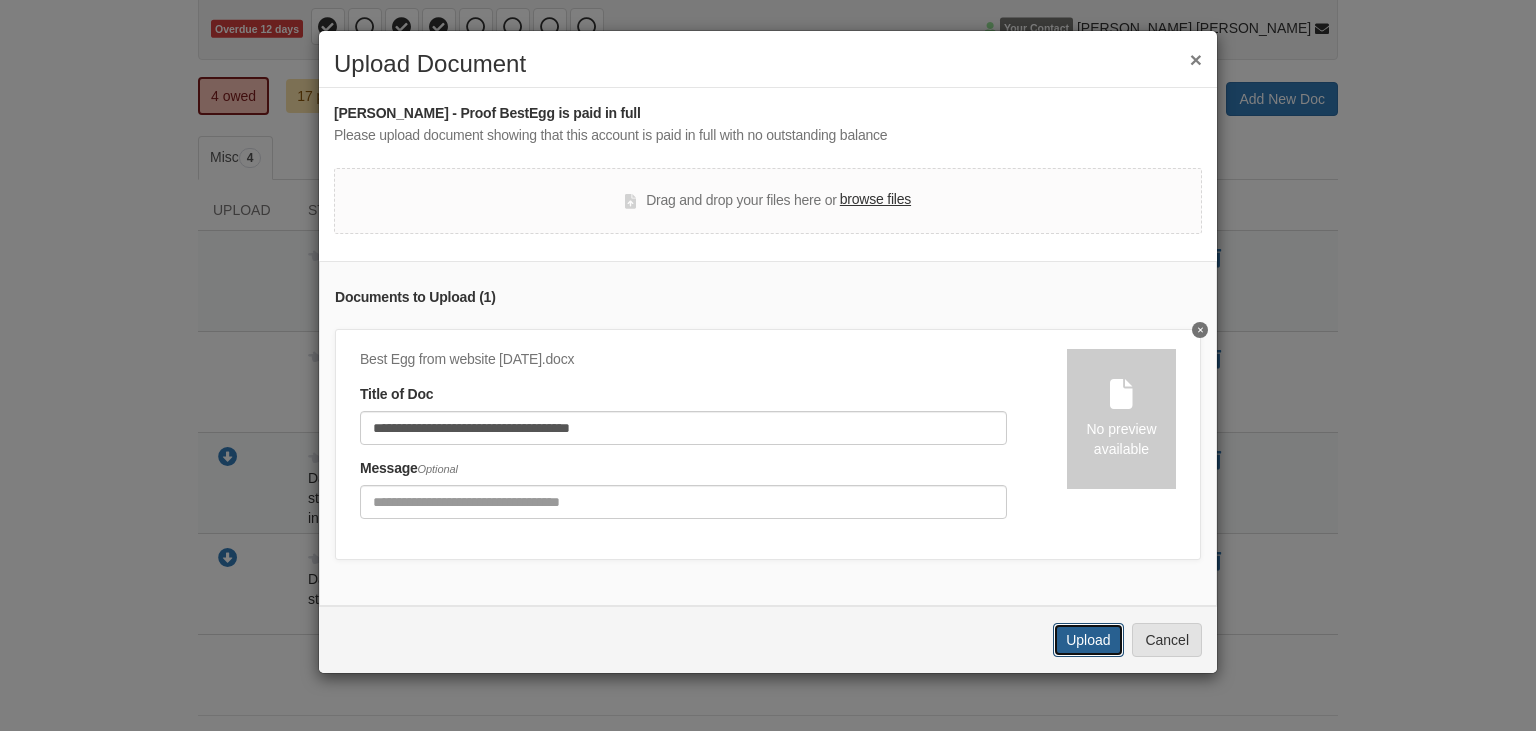 click on "Upload" at bounding box center [1088, 640] 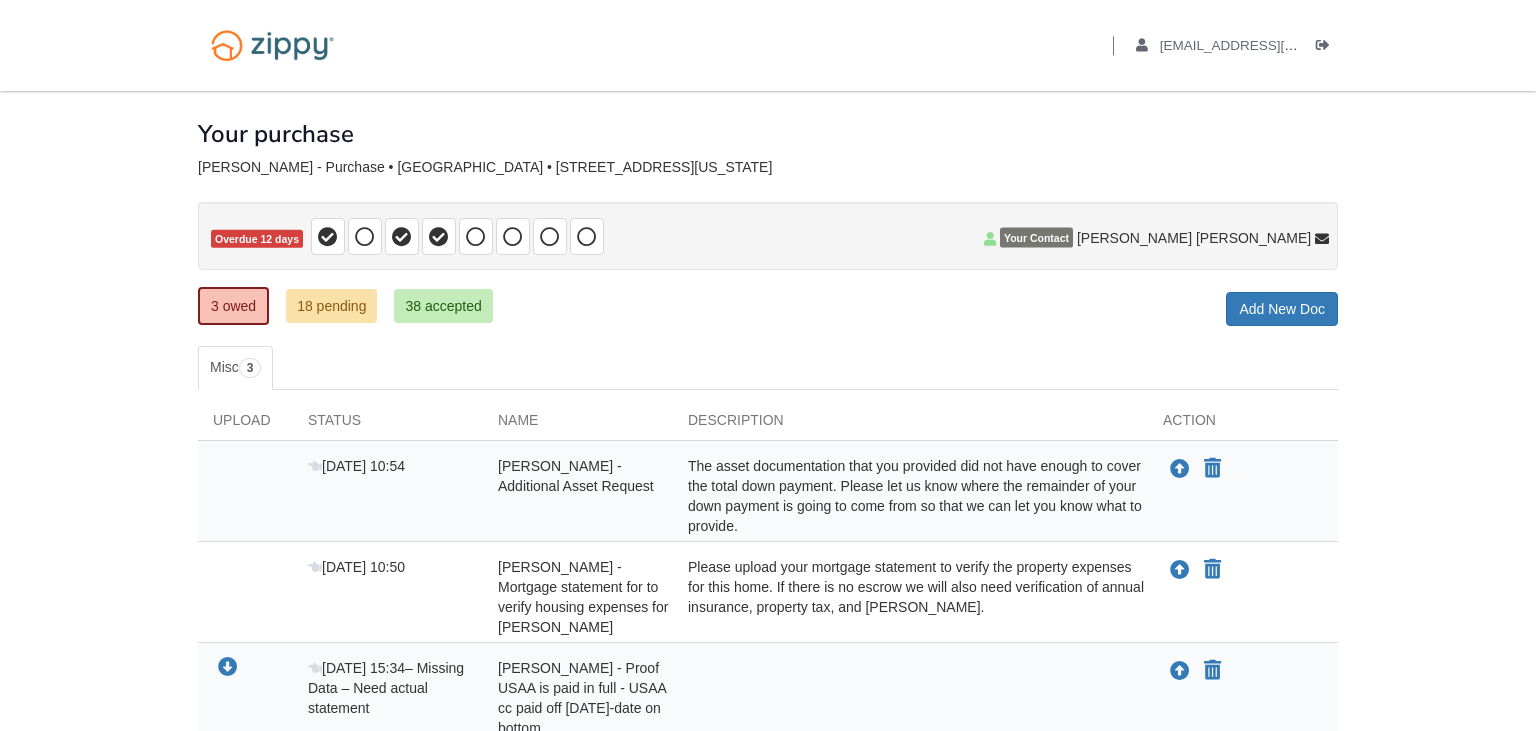 scroll, scrollTop: 151, scrollLeft: 0, axis: vertical 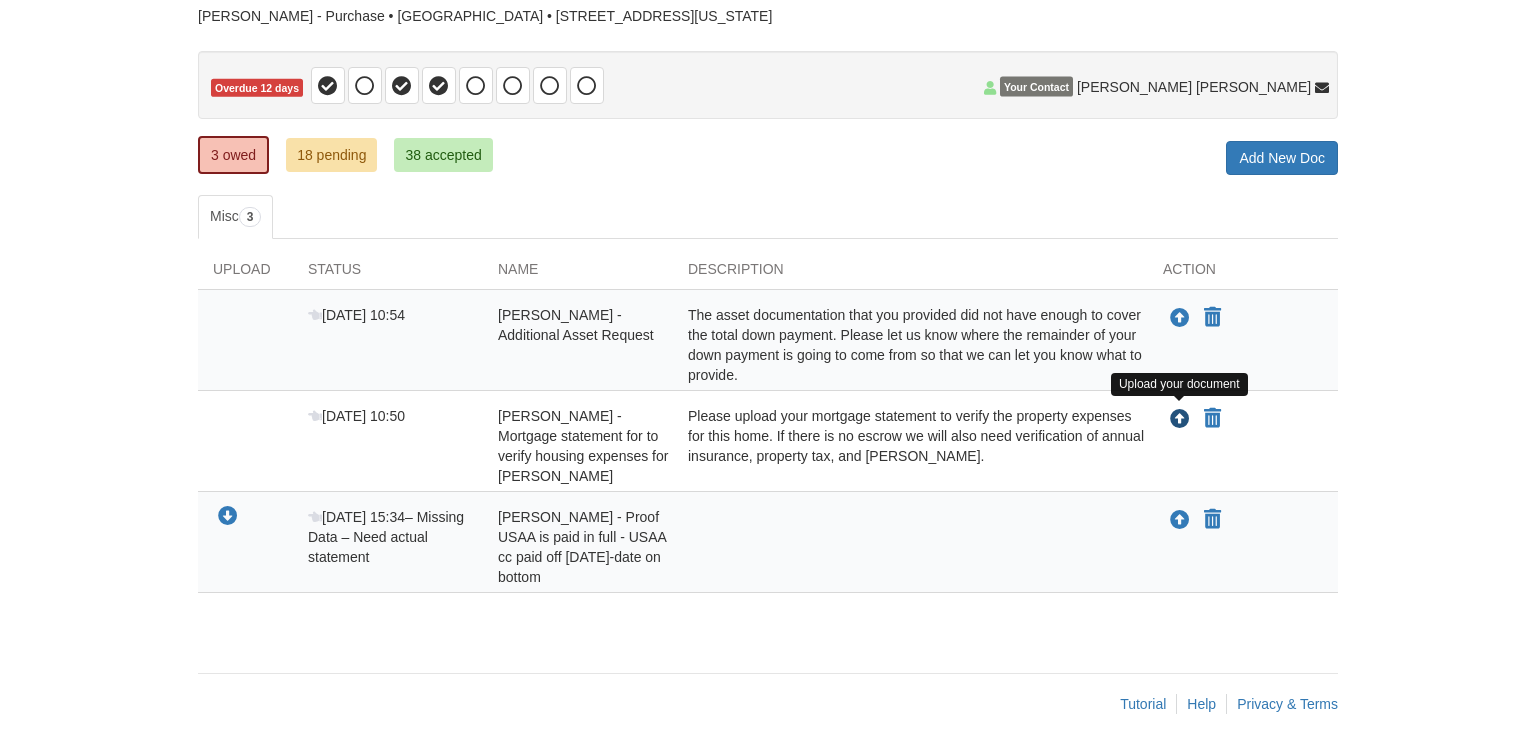 click at bounding box center [1180, 420] 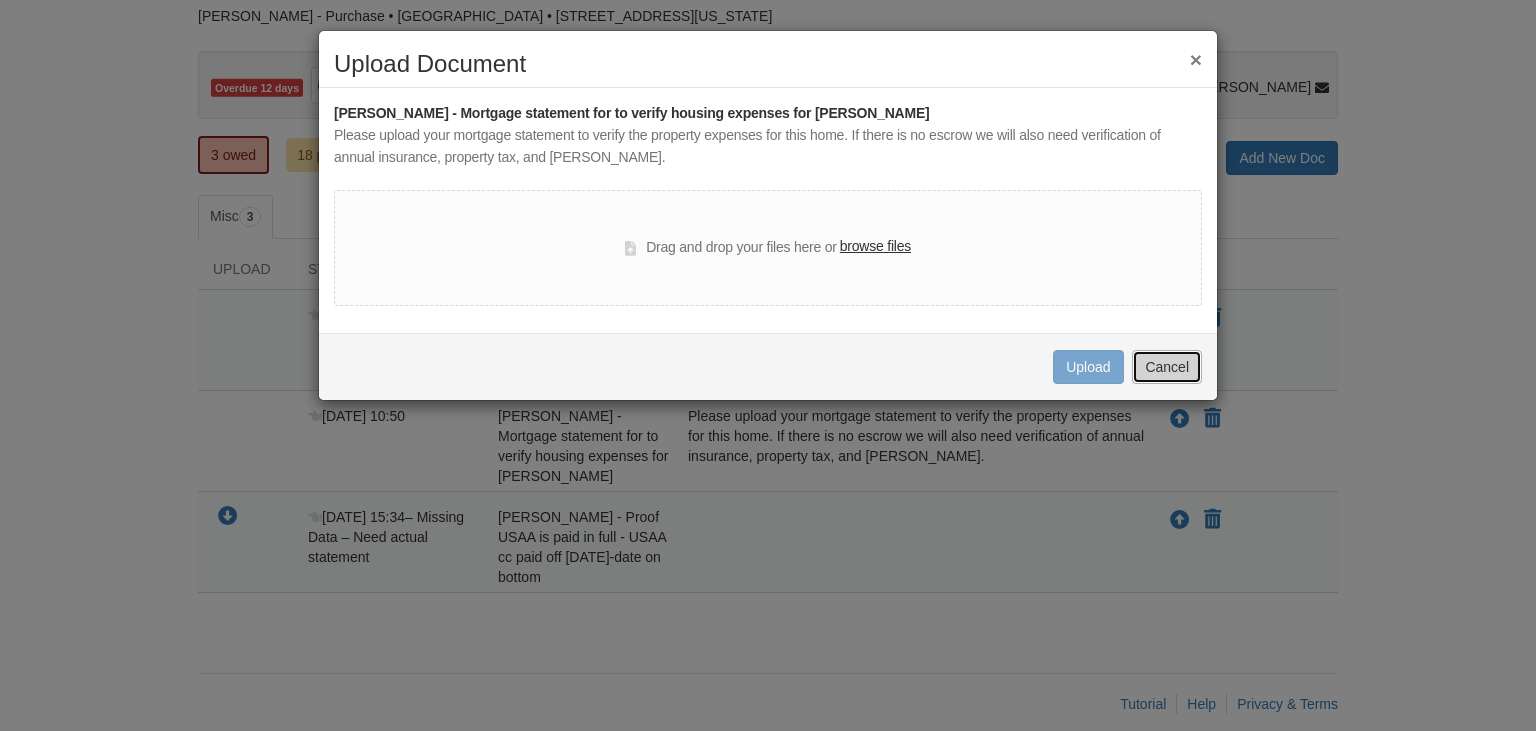 click on "Cancel" at bounding box center (1167, 367) 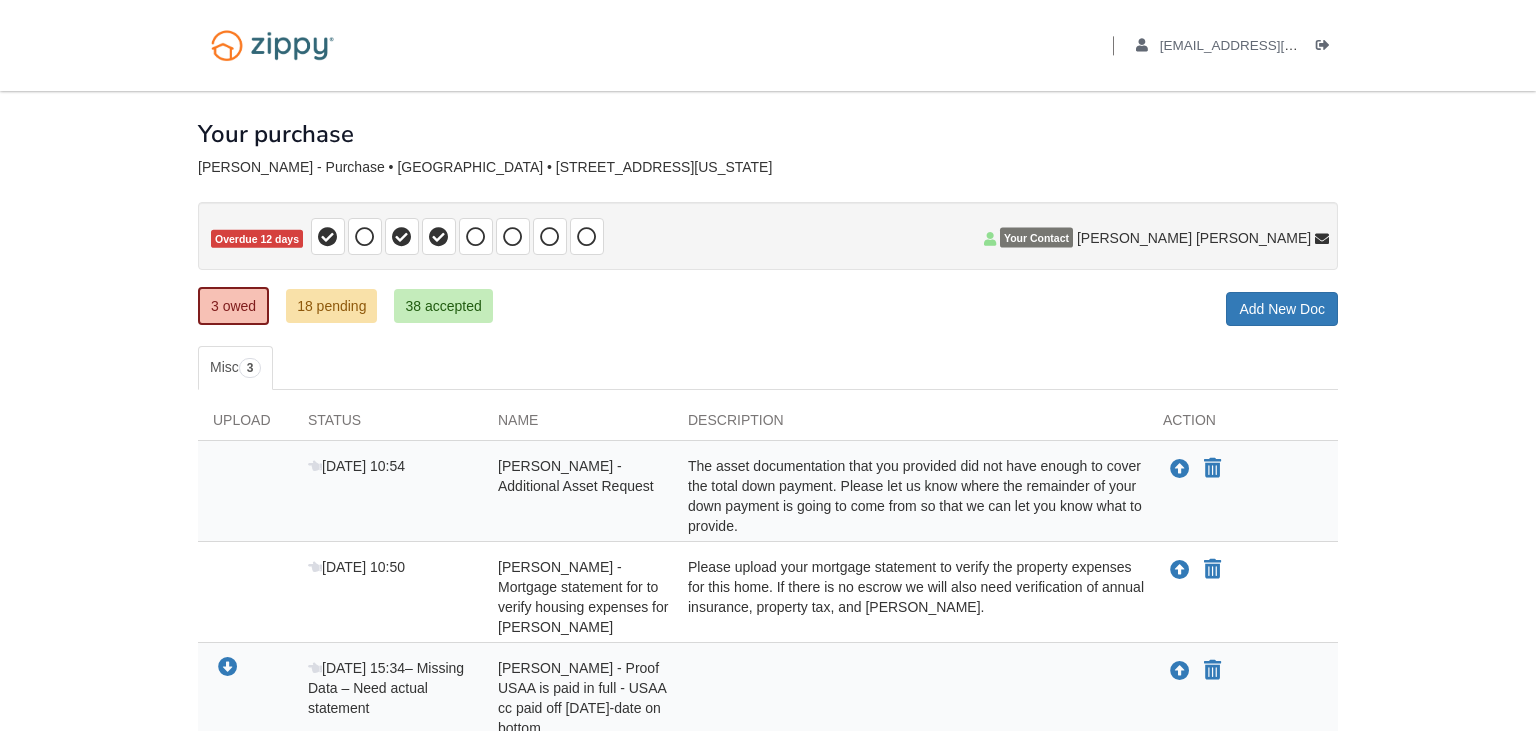scroll, scrollTop: 0, scrollLeft: 0, axis: both 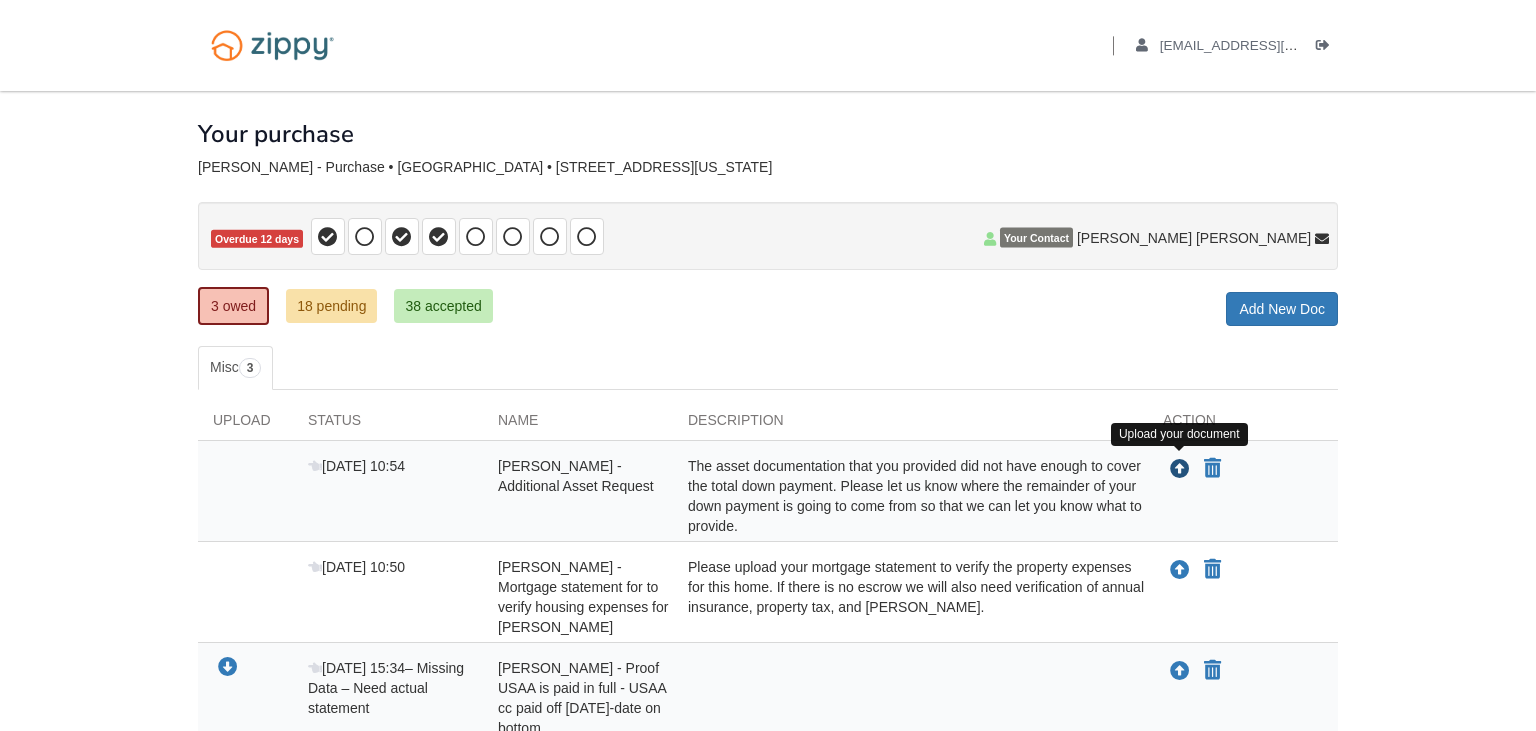 click at bounding box center (1180, 470) 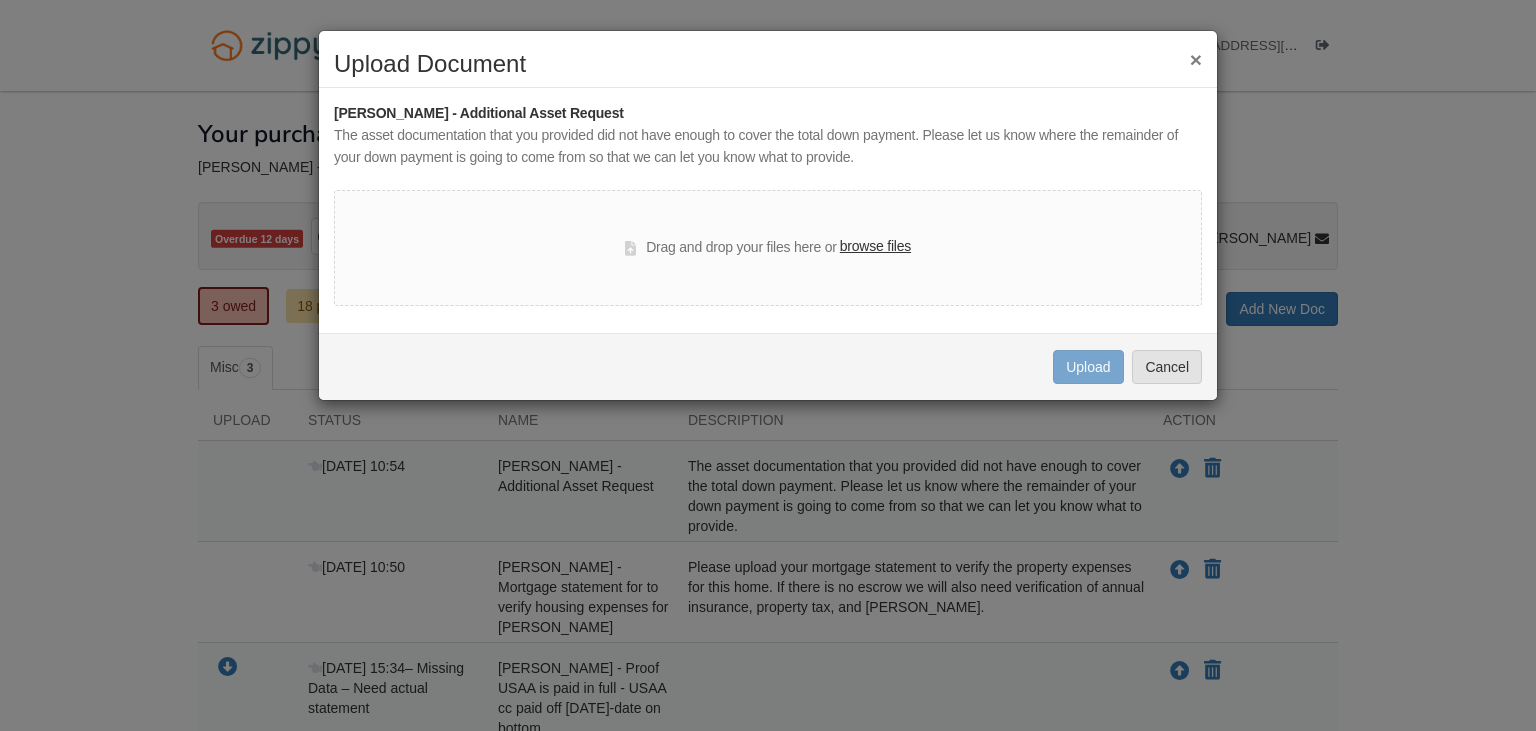 click on "browse files" at bounding box center (875, 247) 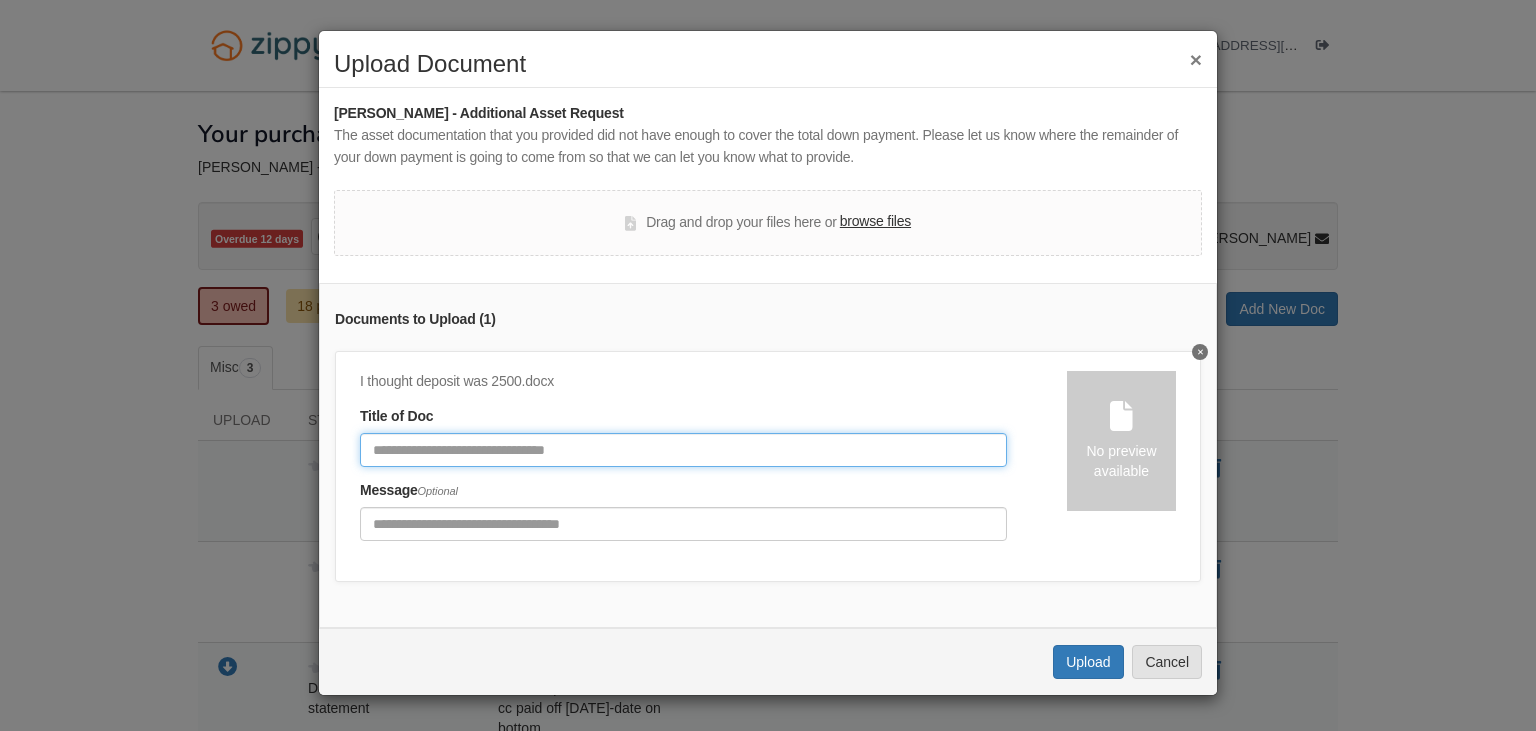 click 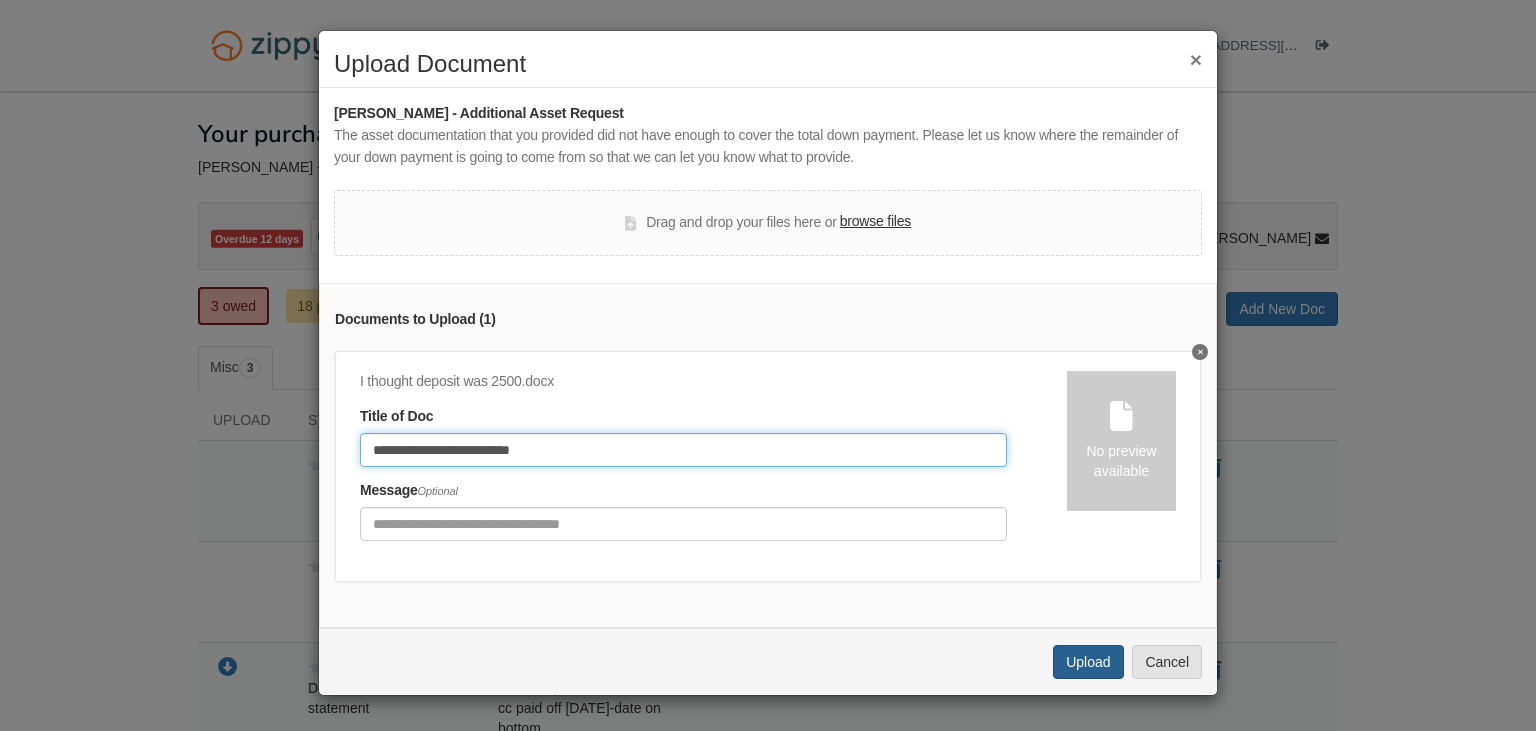 type on "**********" 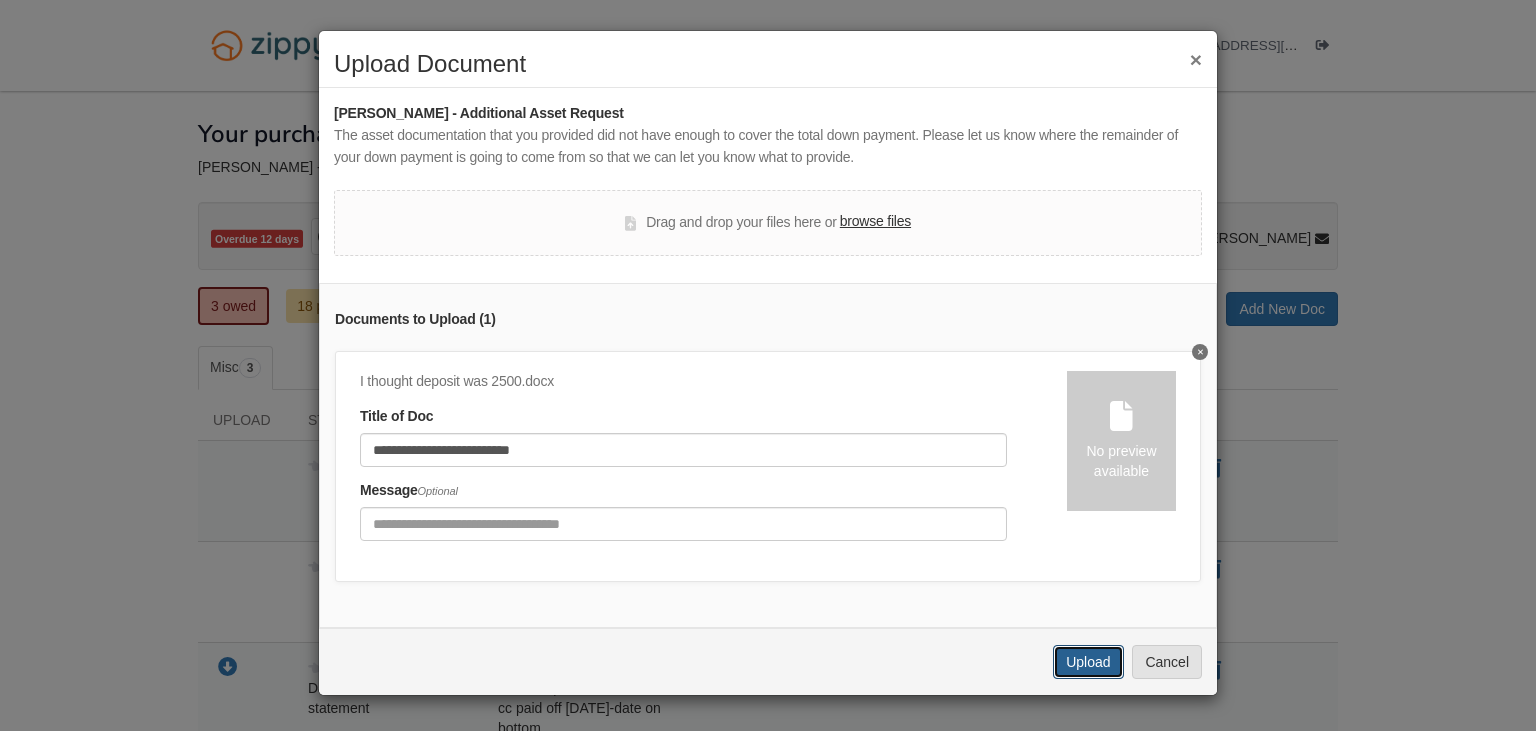 click on "Upload" at bounding box center (1088, 662) 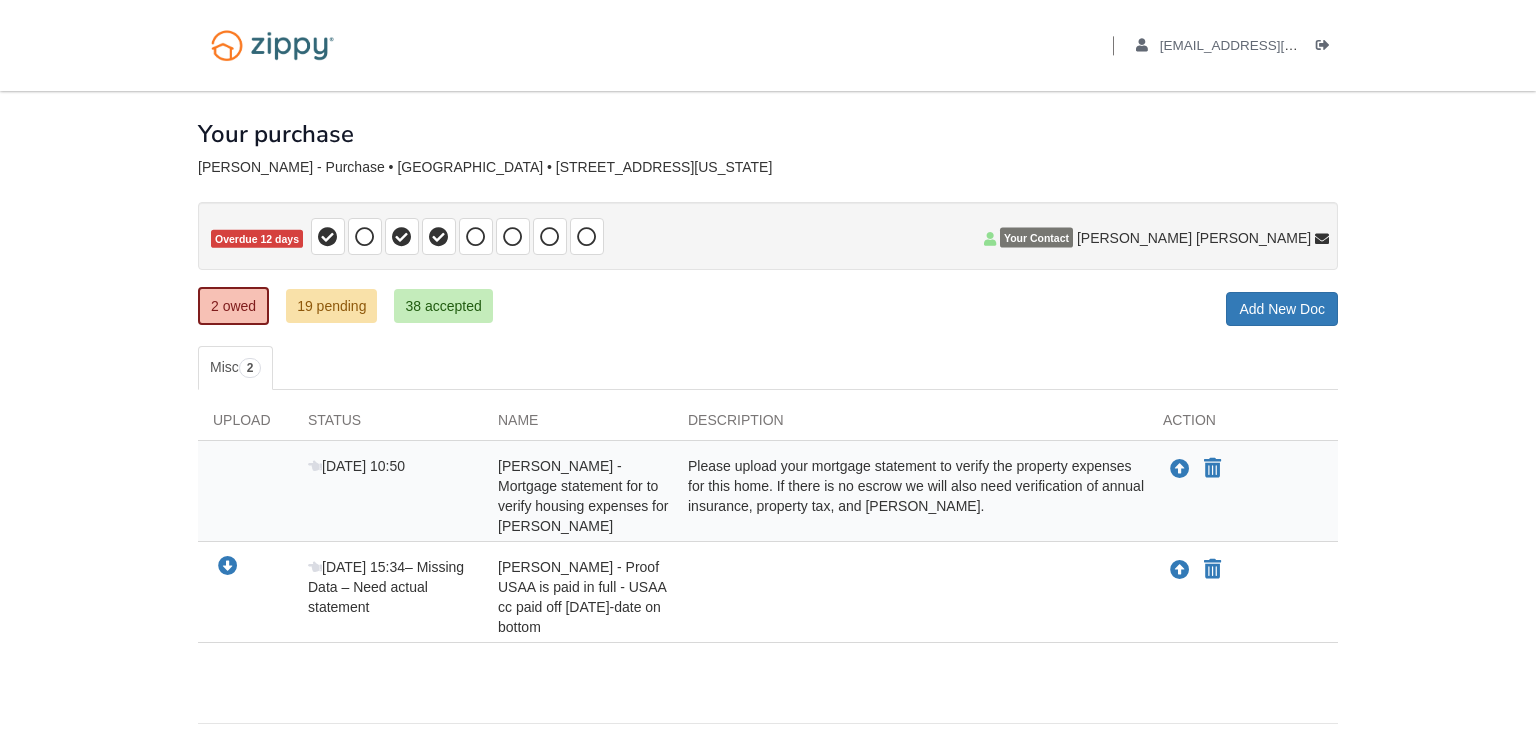 scroll, scrollTop: 0, scrollLeft: 0, axis: both 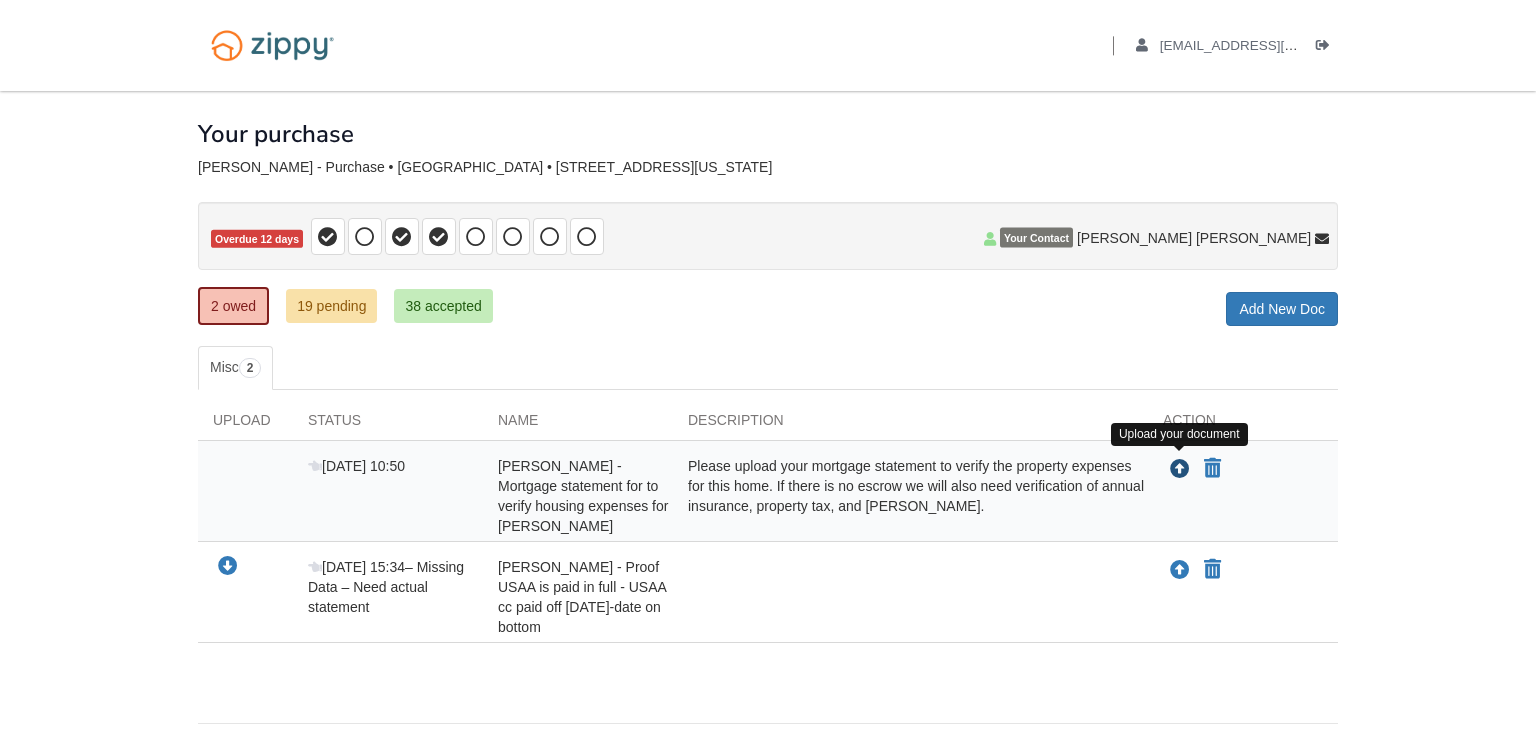 click at bounding box center [1180, 470] 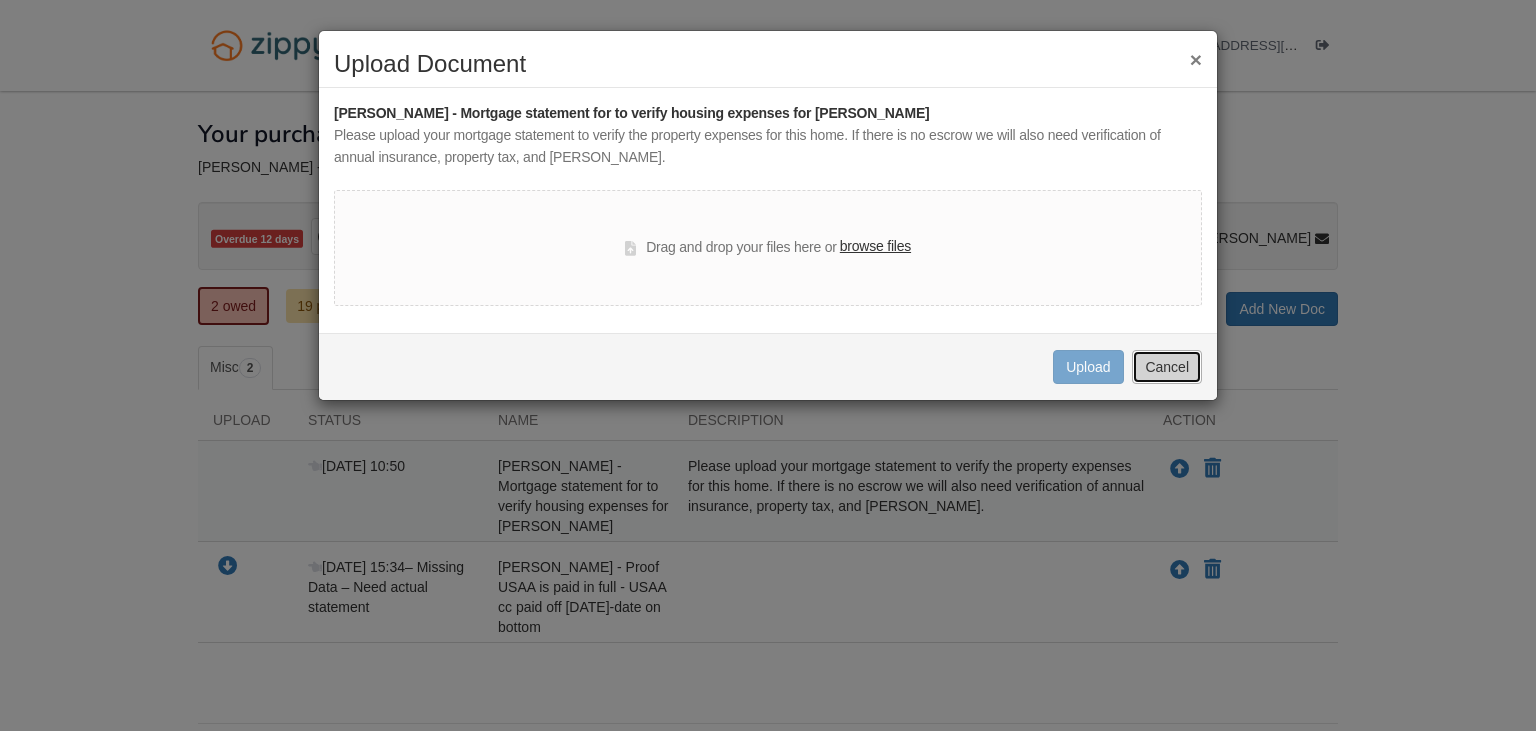click on "Cancel" at bounding box center (1167, 367) 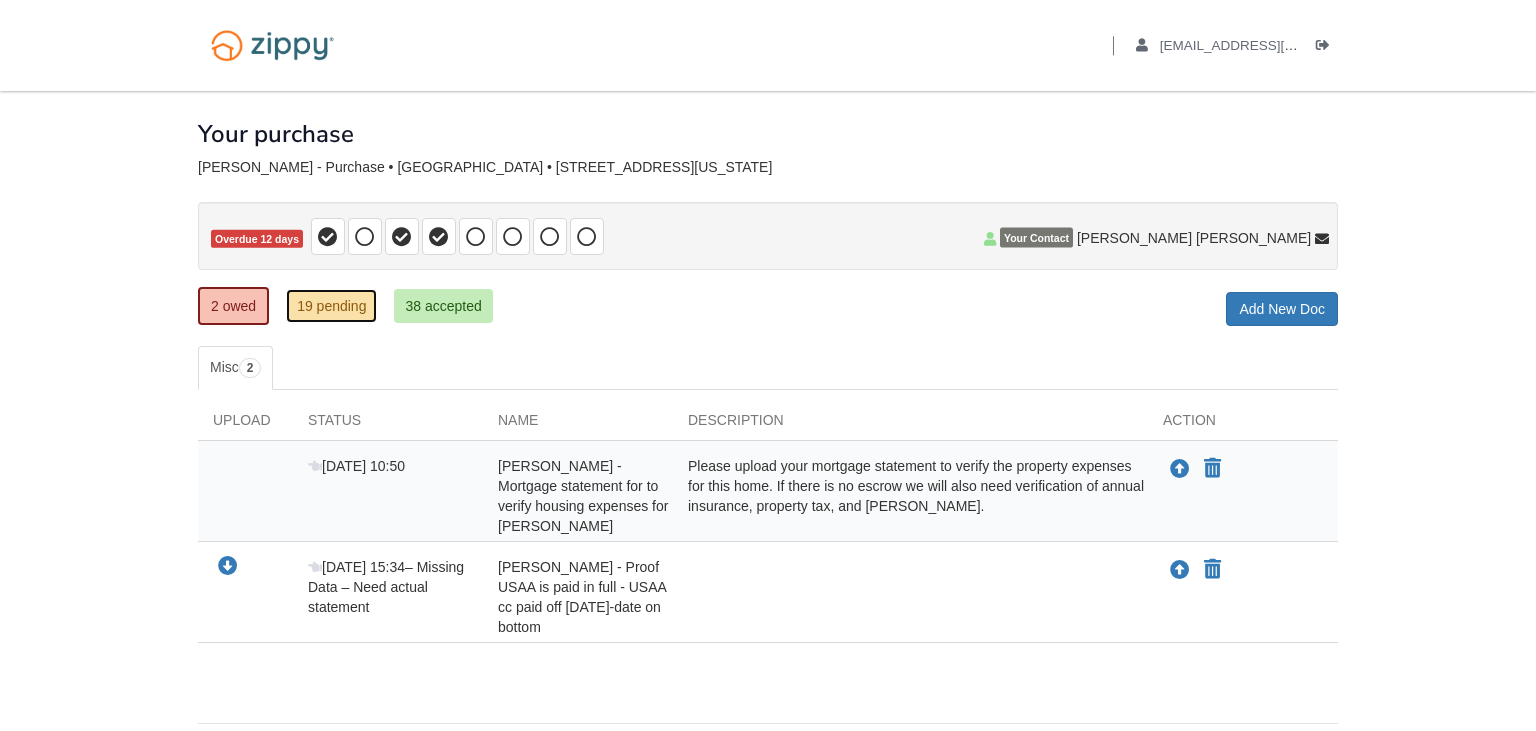 click on "19 pending" at bounding box center (331, 306) 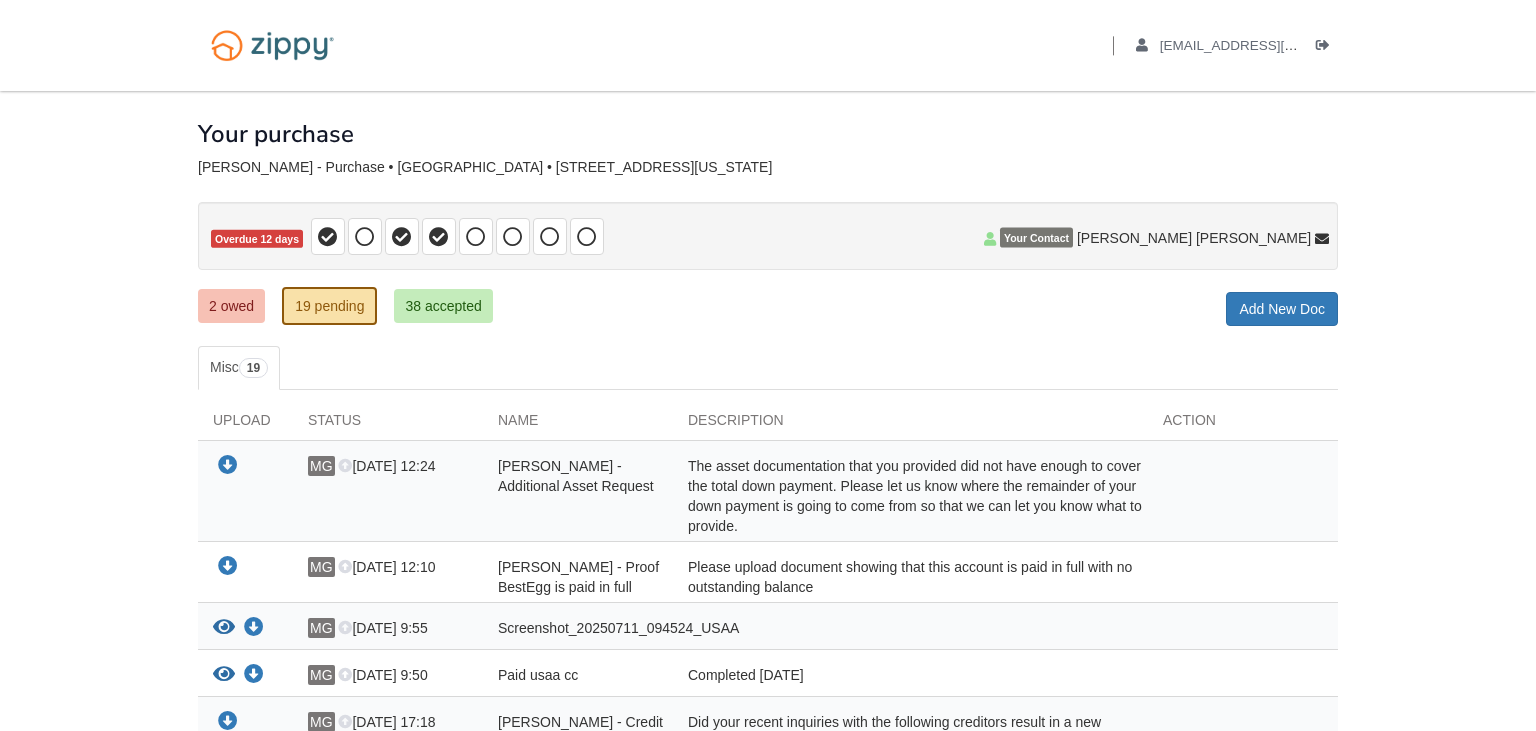 scroll, scrollTop: 0, scrollLeft: 0, axis: both 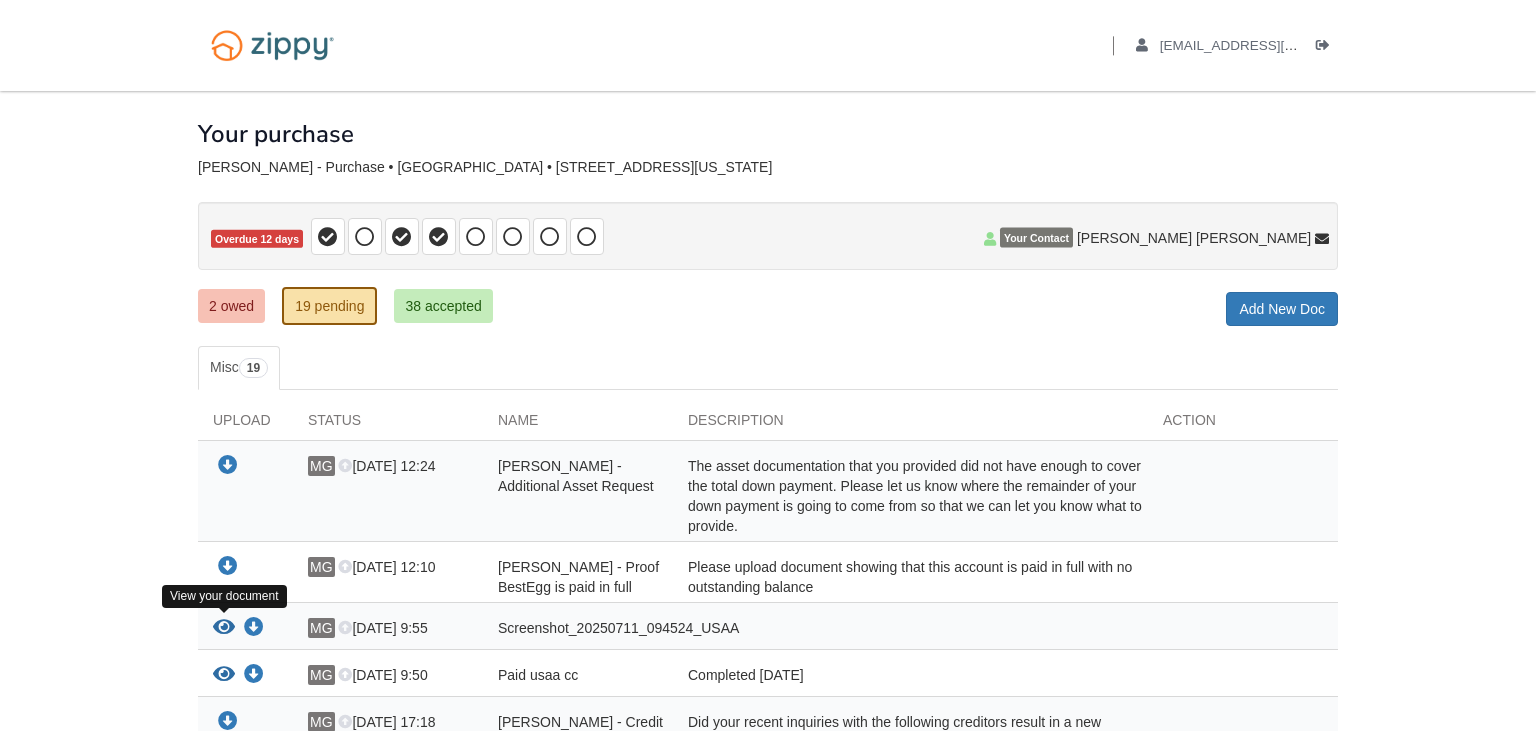 click at bounding box center [224, 628] 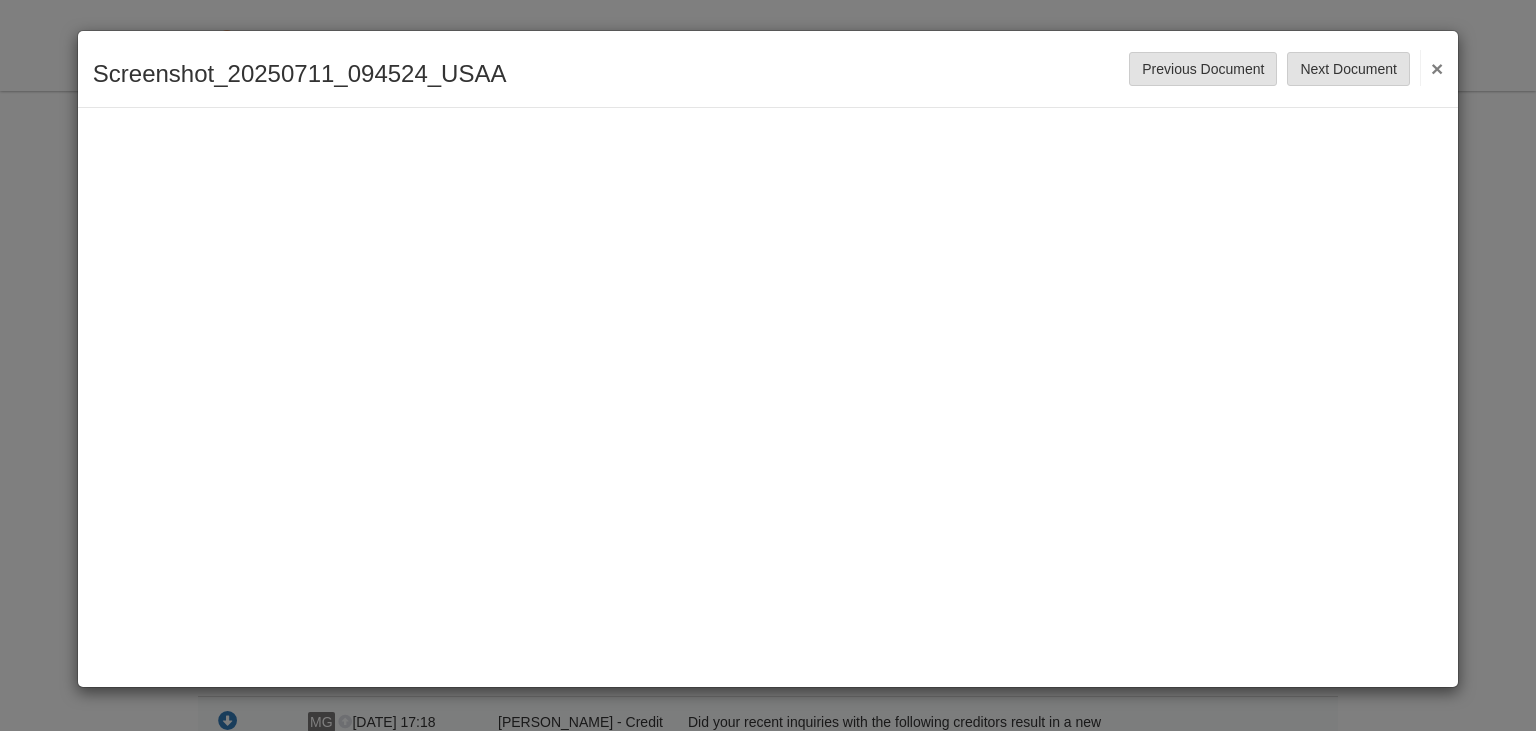 click on "×" at bounding box center [1431, 68] 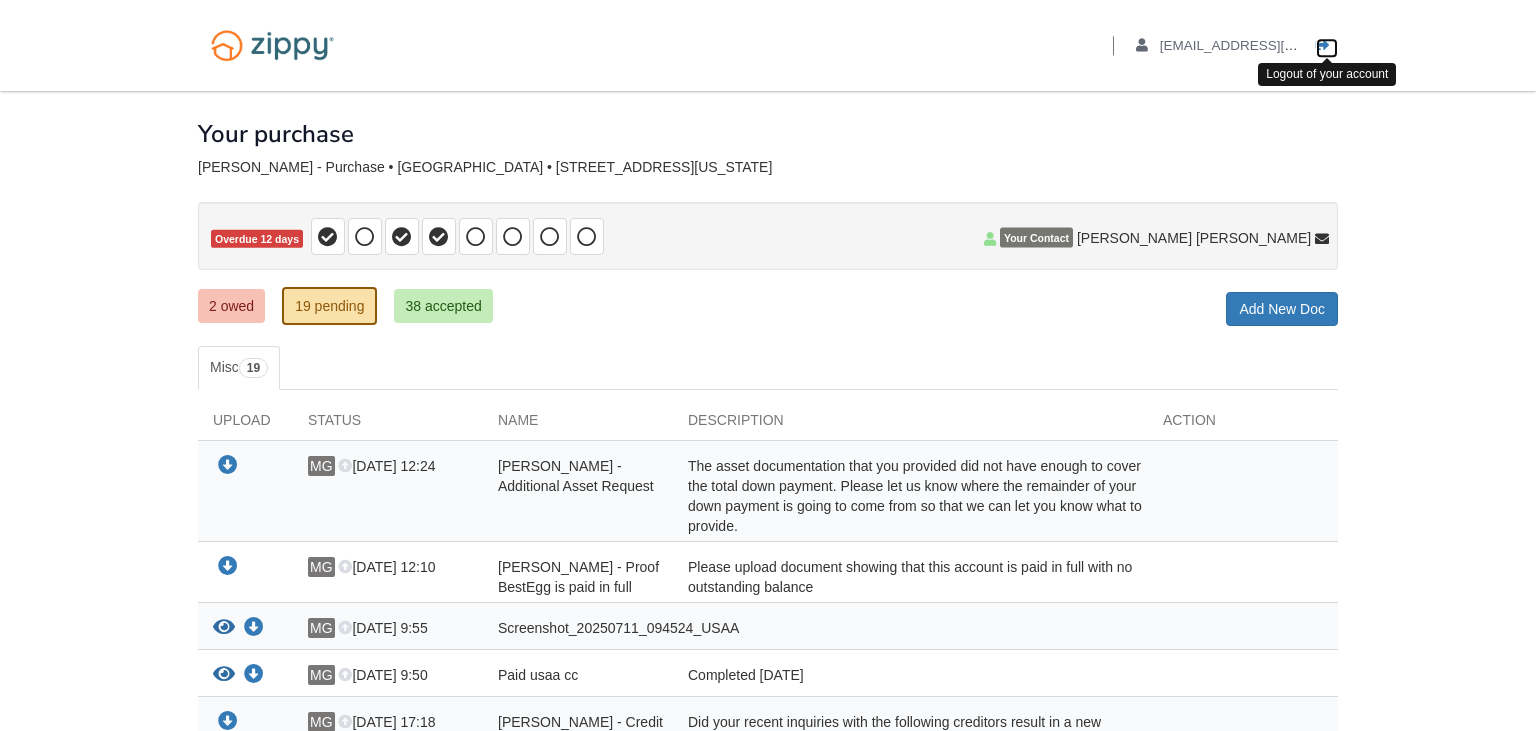 click at bounding box center (1323, 46) 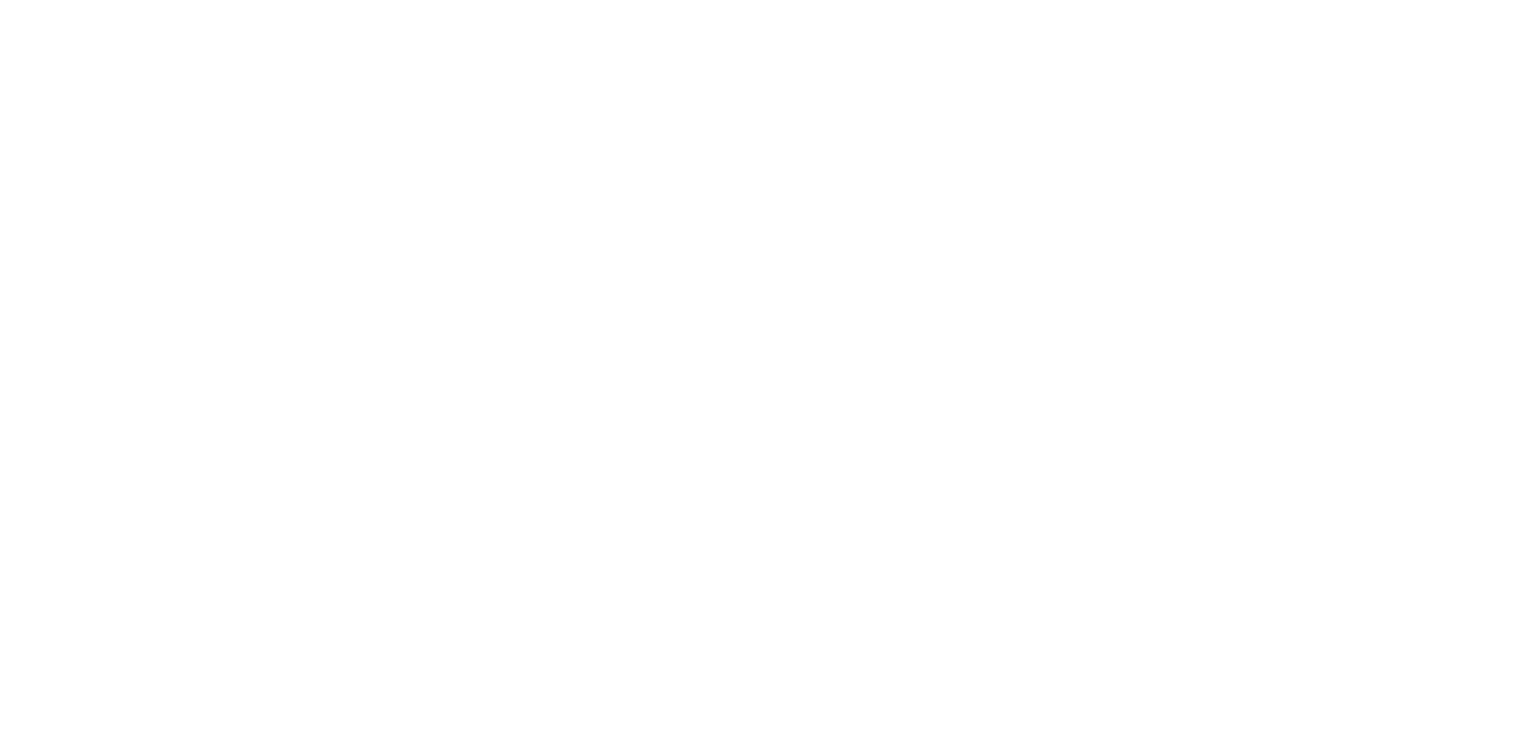 scroll, scrollTop: 0, scrollLeft: 0, axis: both 